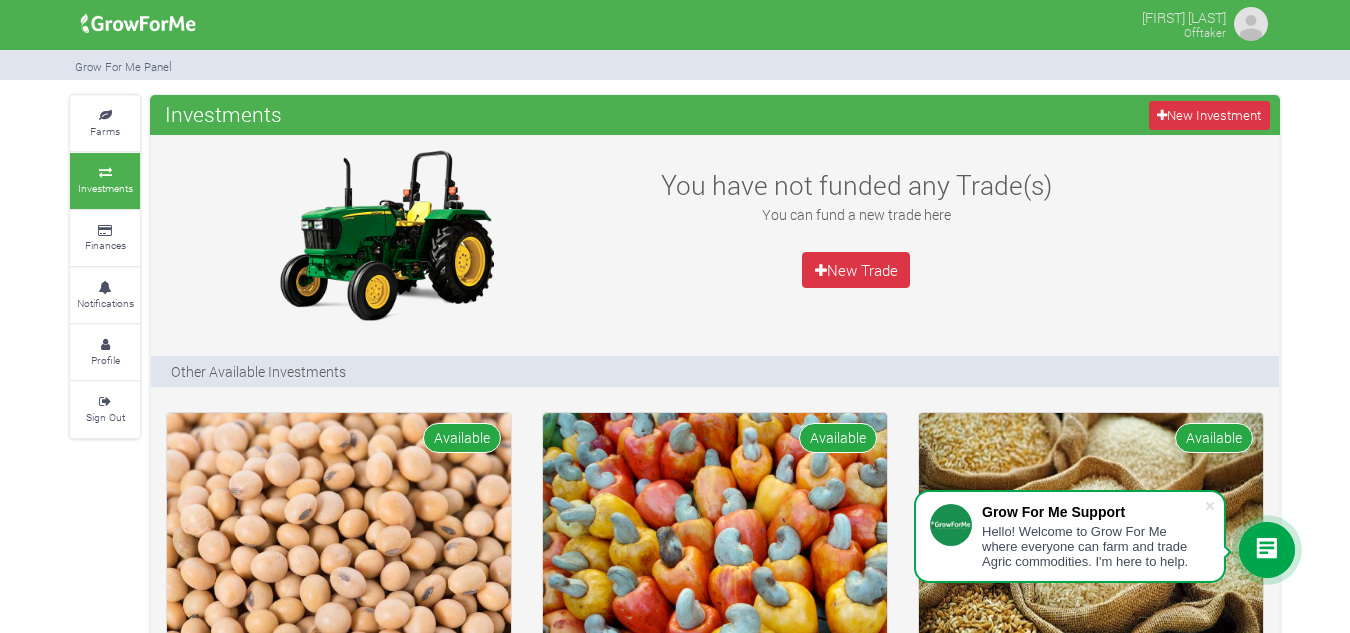 scroll, scrollTop: 0, scrollLeft: 0, axis: both 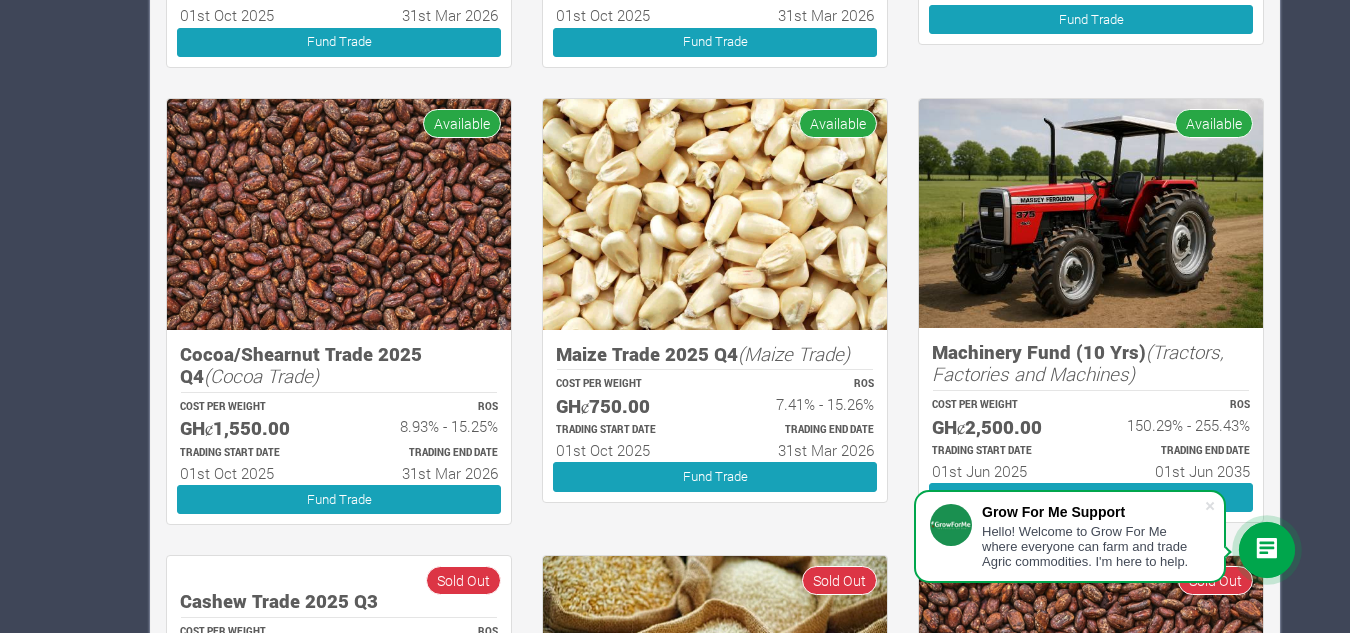 click on "Farms
Investments
Finances
Notifications
Profile
Sign Out
Investments
New Investment" at bounding box center [675, 200] 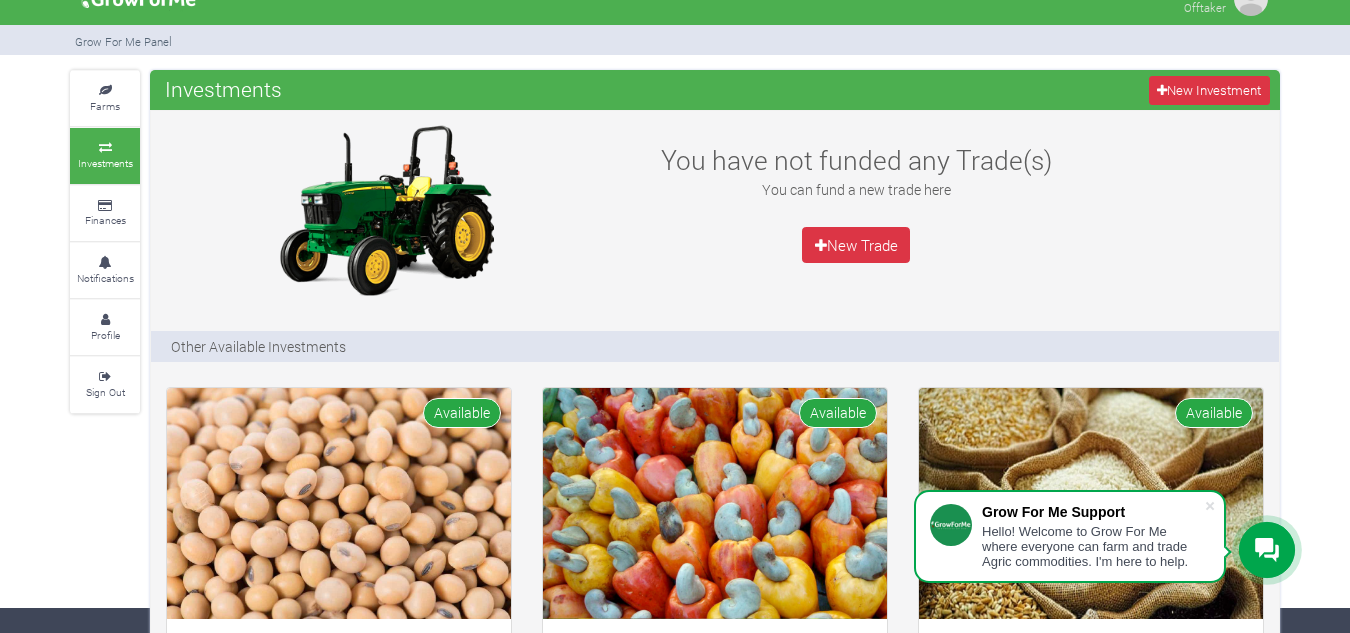 scroll, scrollTop: 0, scrollLeft: 0, axis: both 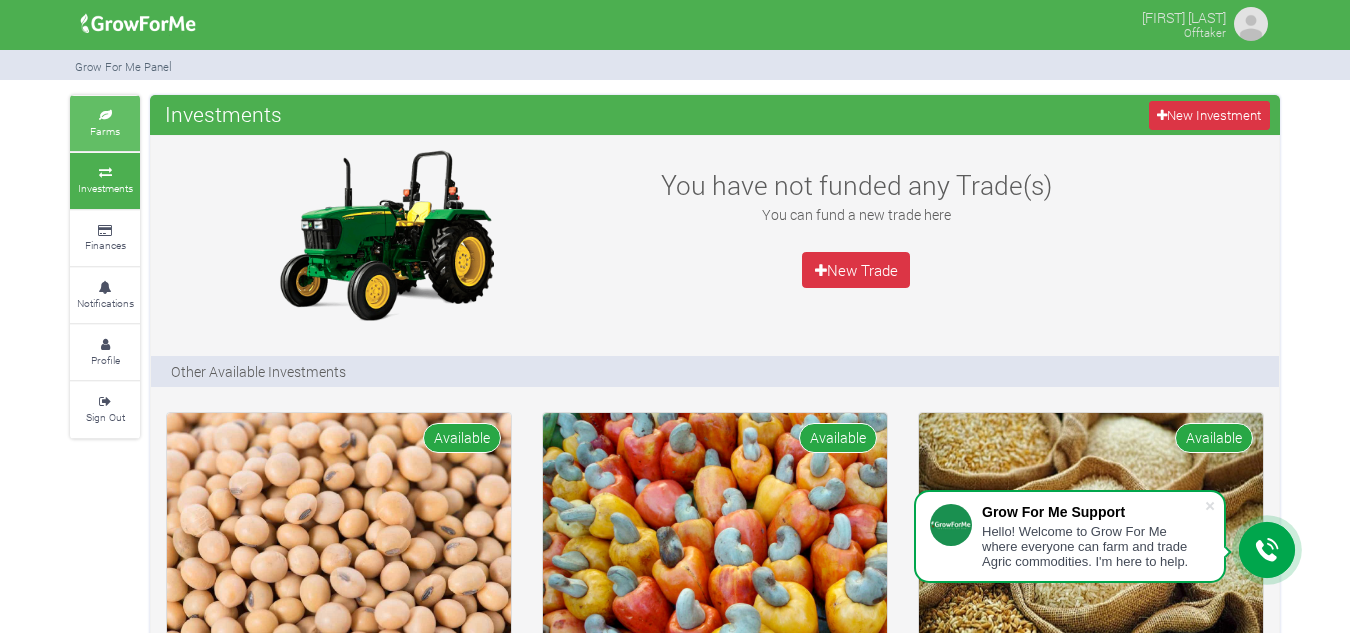 click on "Farms" at bounding box center (105, 123) 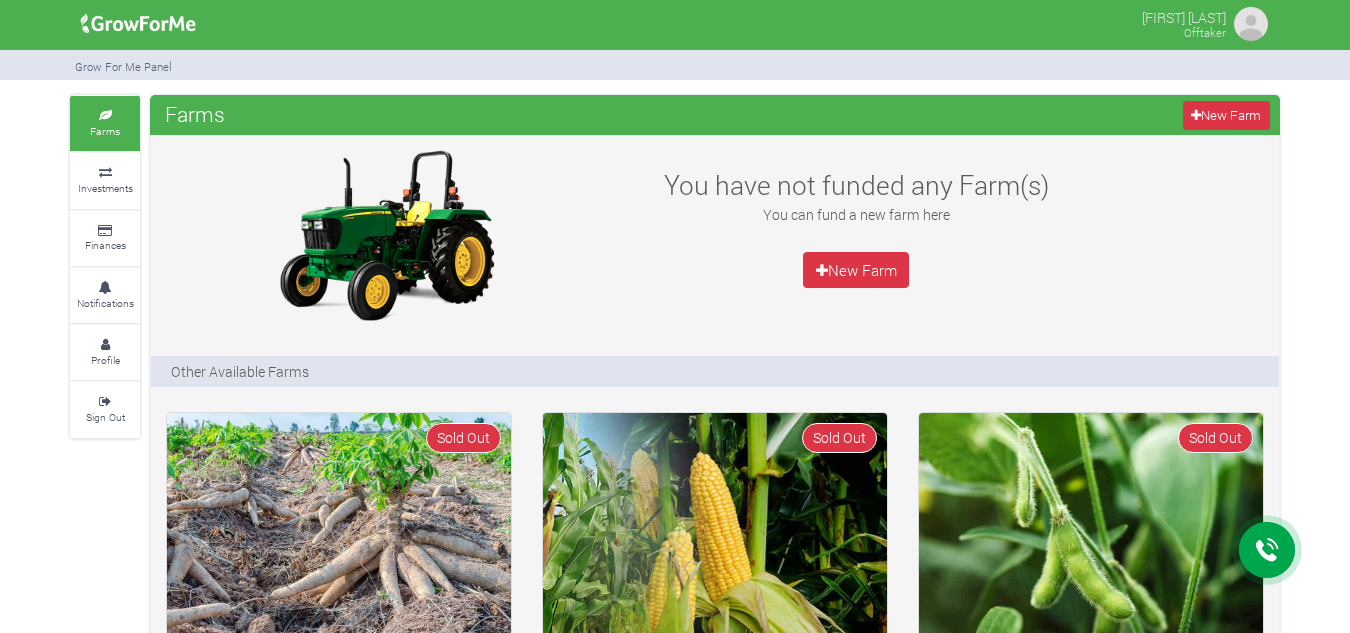 scroll, scrollTop: 0, scrollLeft: 0, axis: both 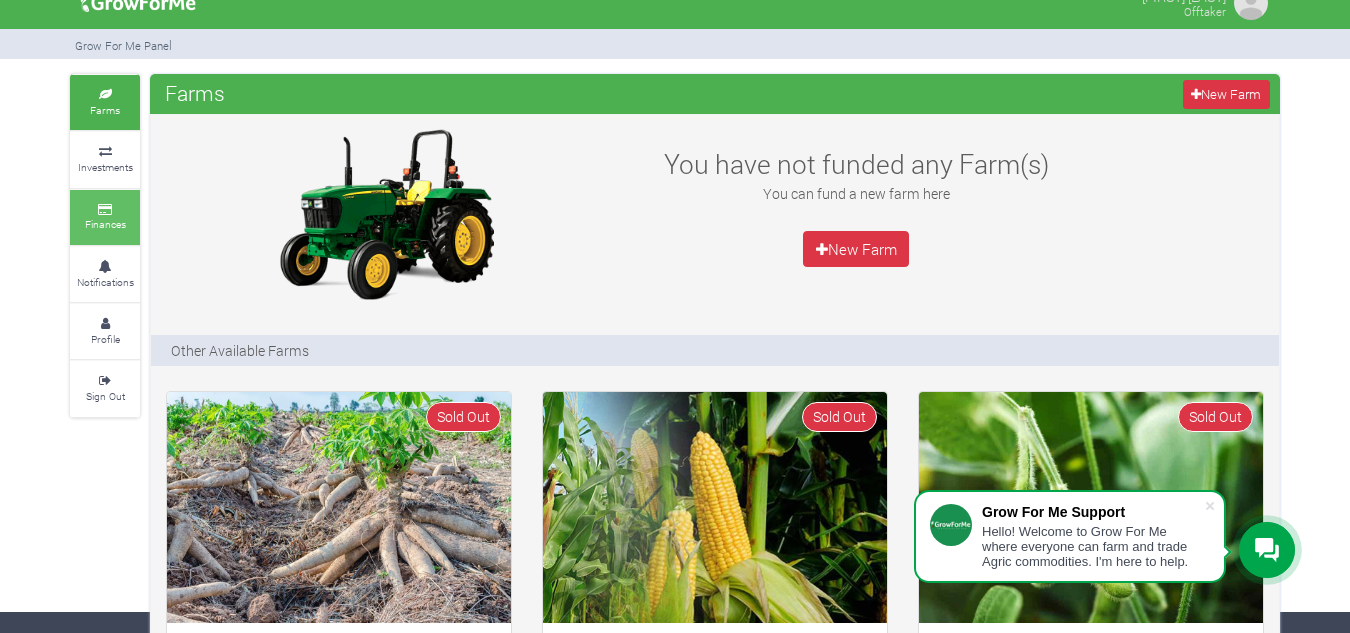 click on "Finances" at bounding box center (105, 224) 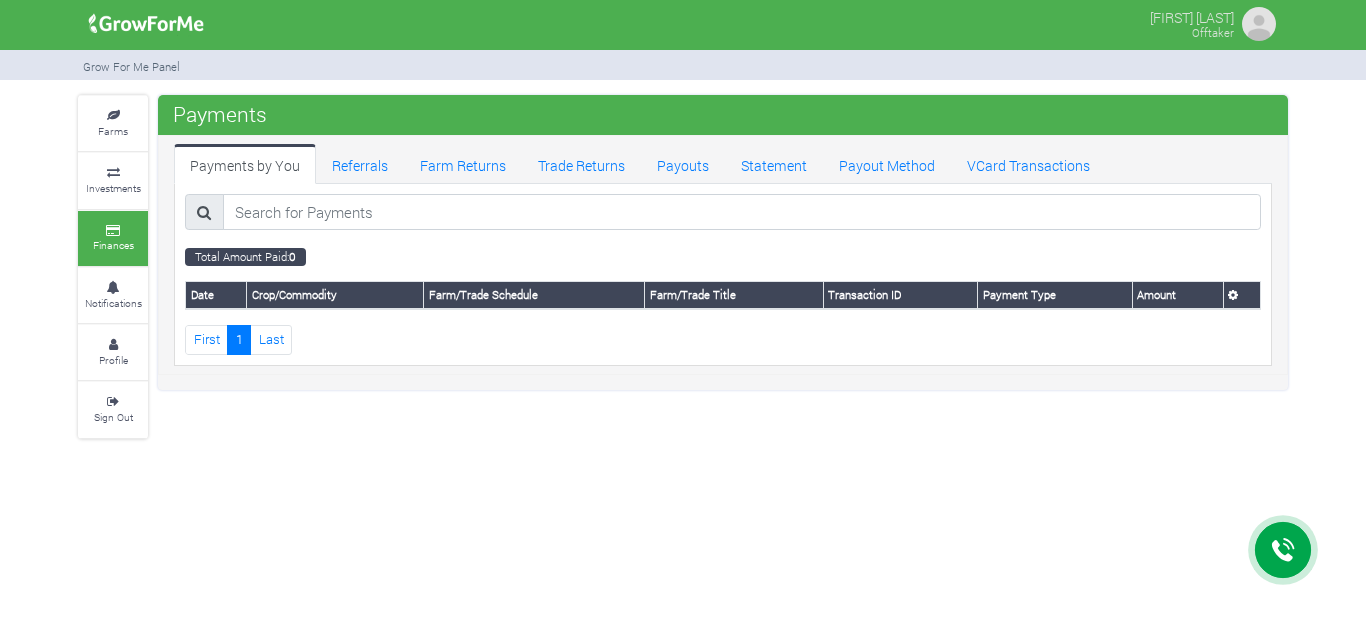 scroll, scrollTop: 0, scrollLeft: 0, axis: both 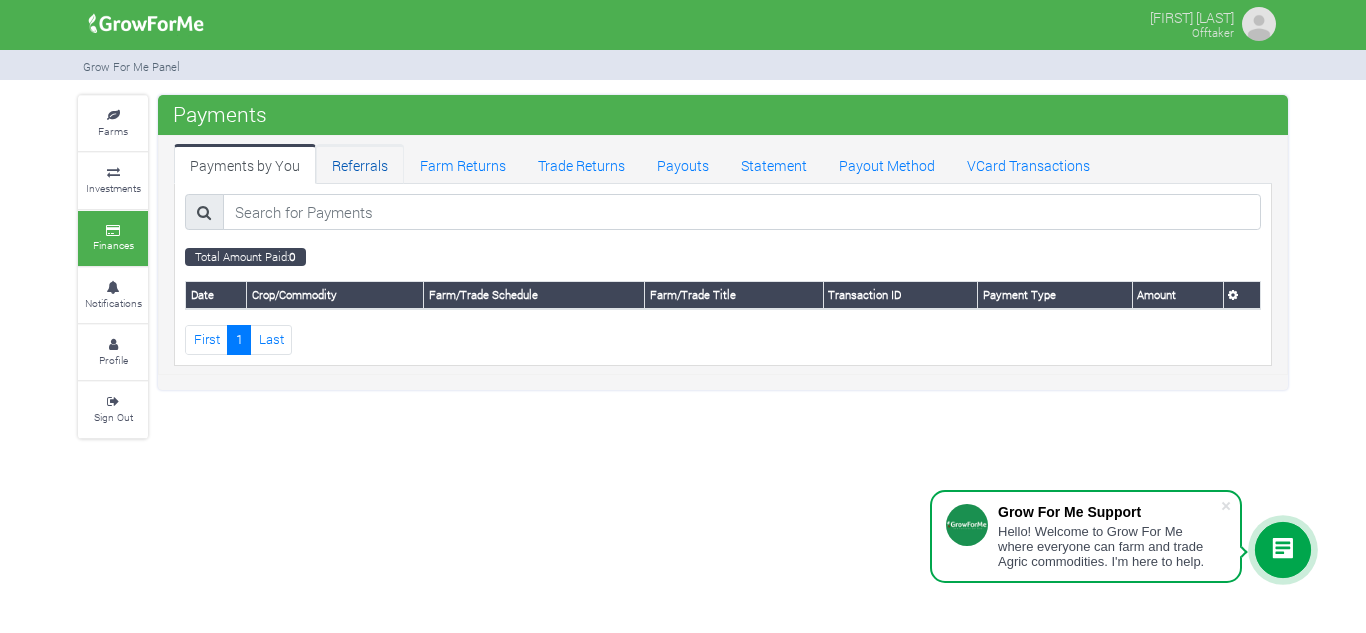 click on "Referrals" at bounding box center [360, 164] 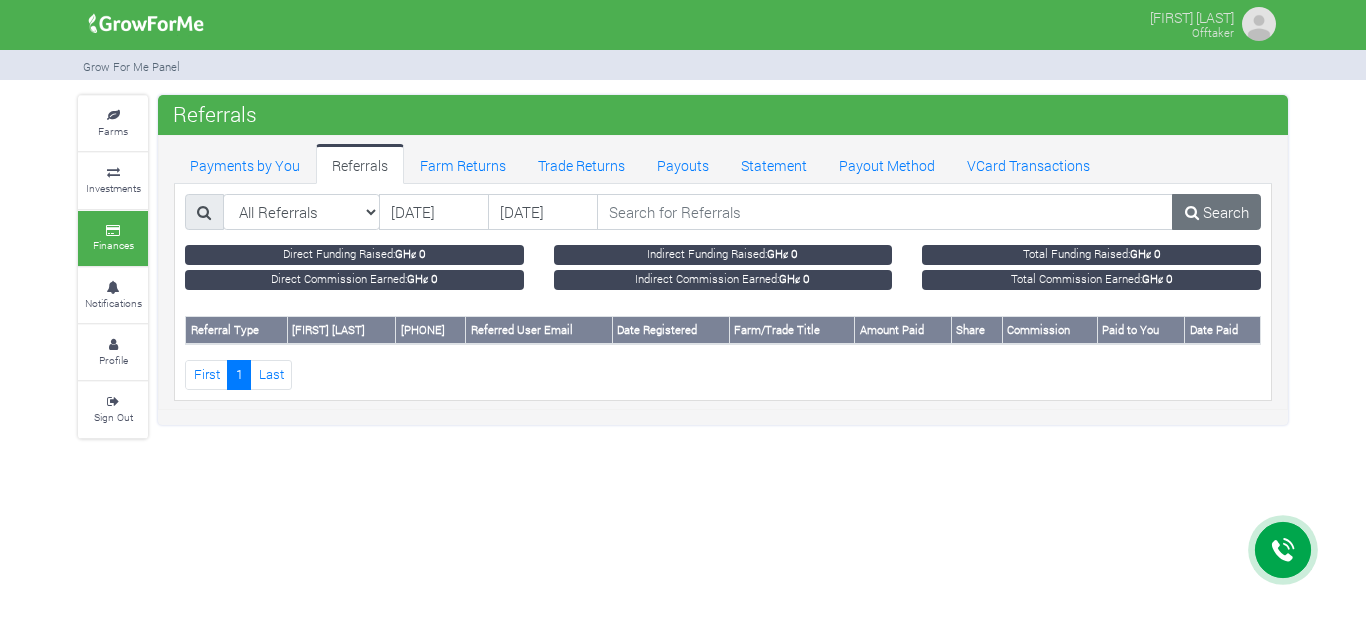 scroll, scrollTop: 0, scrollLeft: 0, axis: both 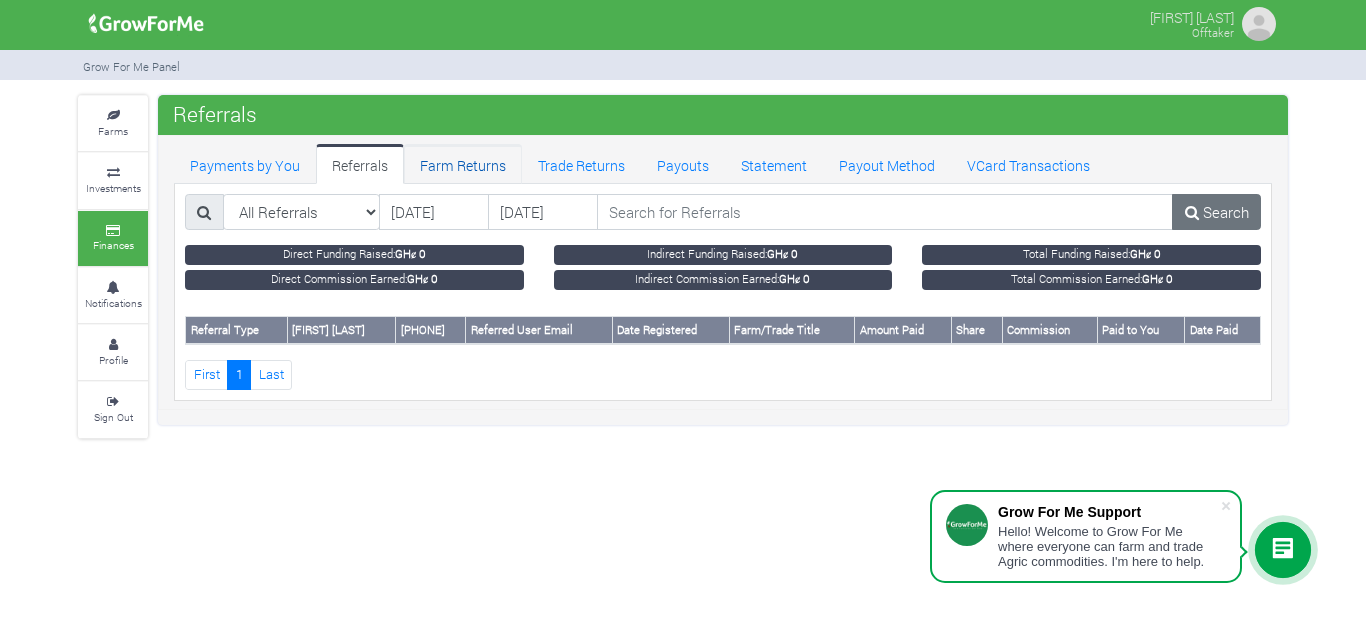 click on "Farm Returns" at bounding box center [463, 164] 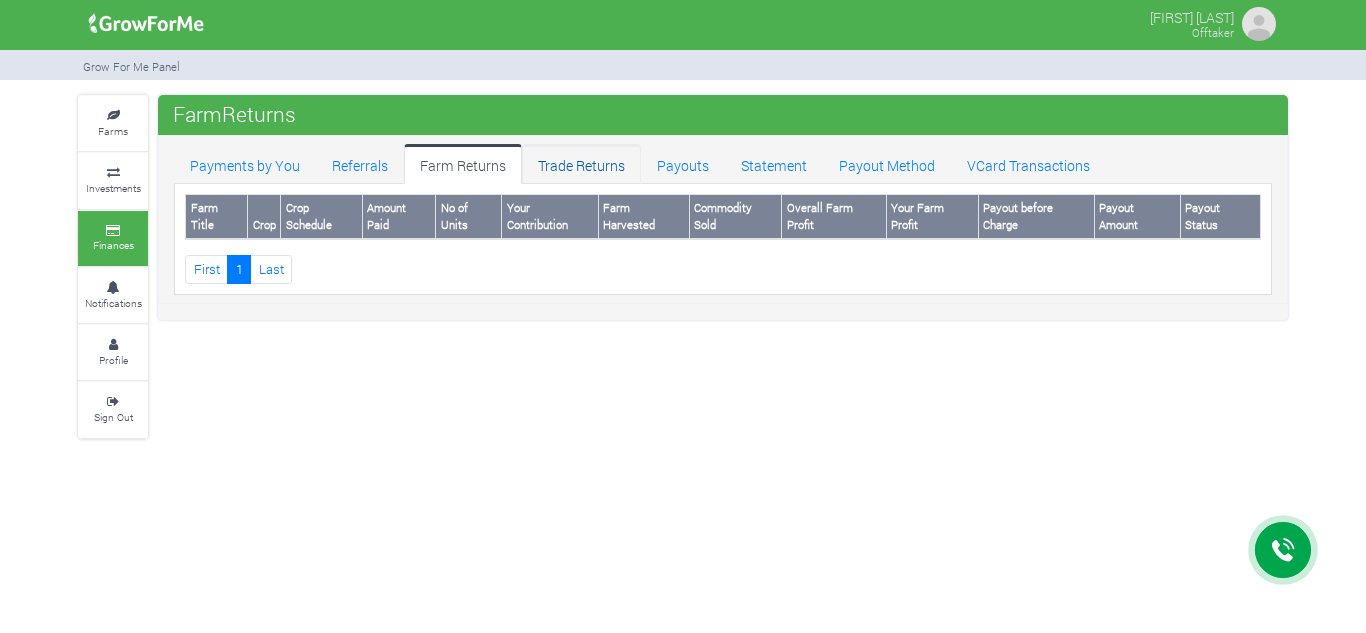 scroll, scrollTop: 0, scrollLeft: 0, axis: both 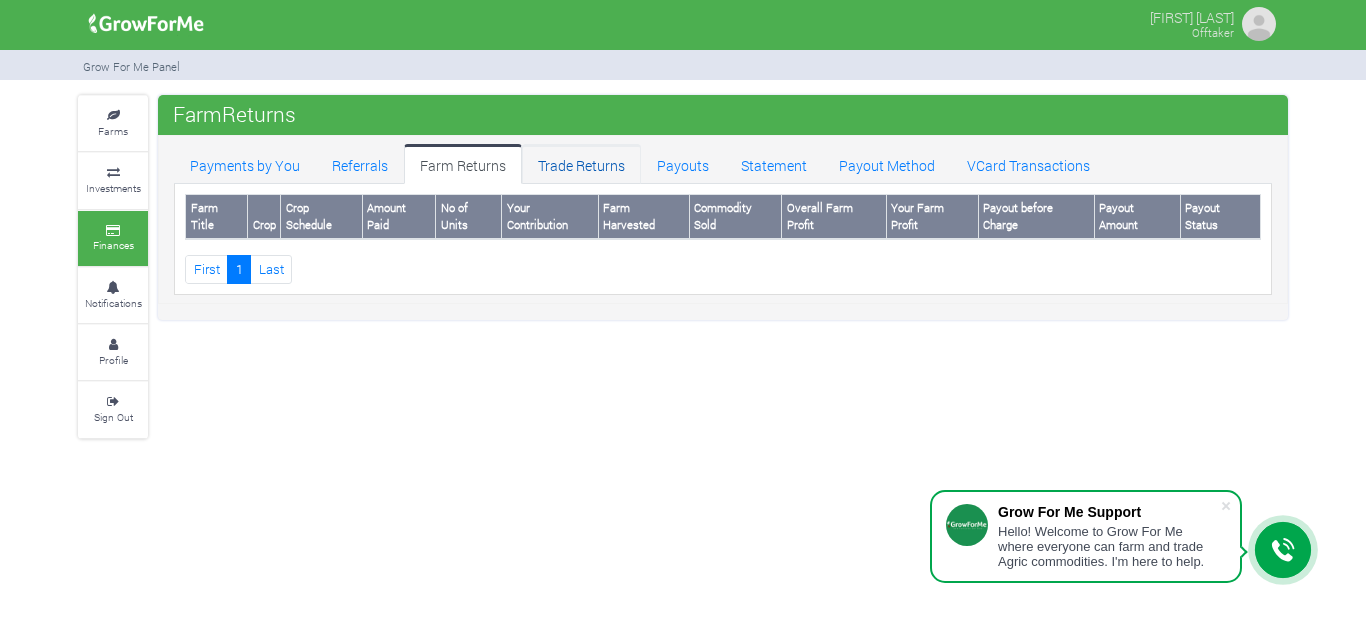 click on "Trade Returns" at bounding box center (581, 164) 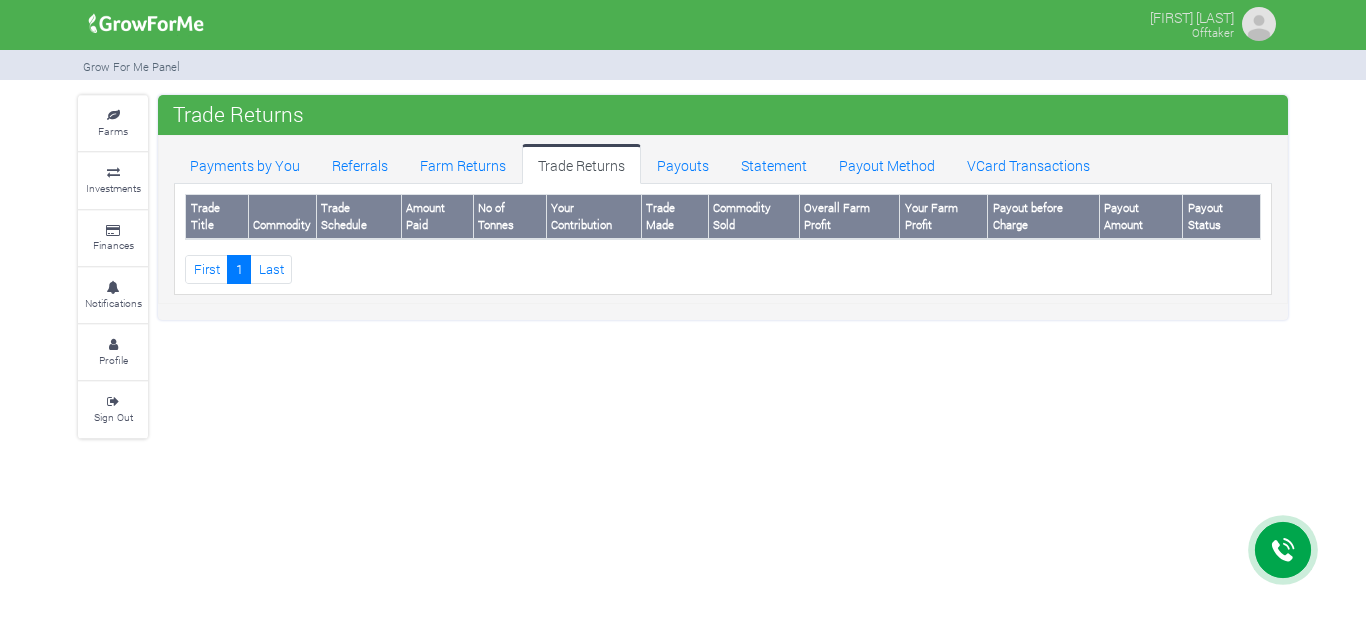 scroll, scrollTop: 0, scrollLeft: 0, axis: both 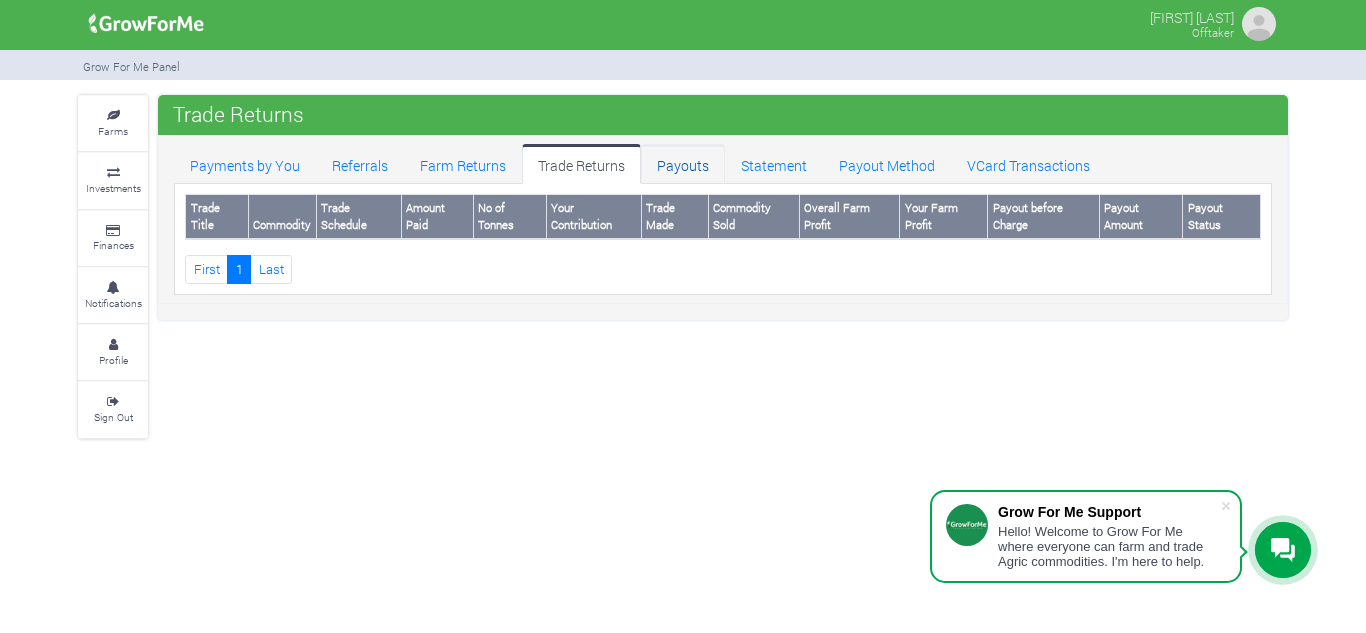 click on "Payouts" at bounding box center [683, 164] 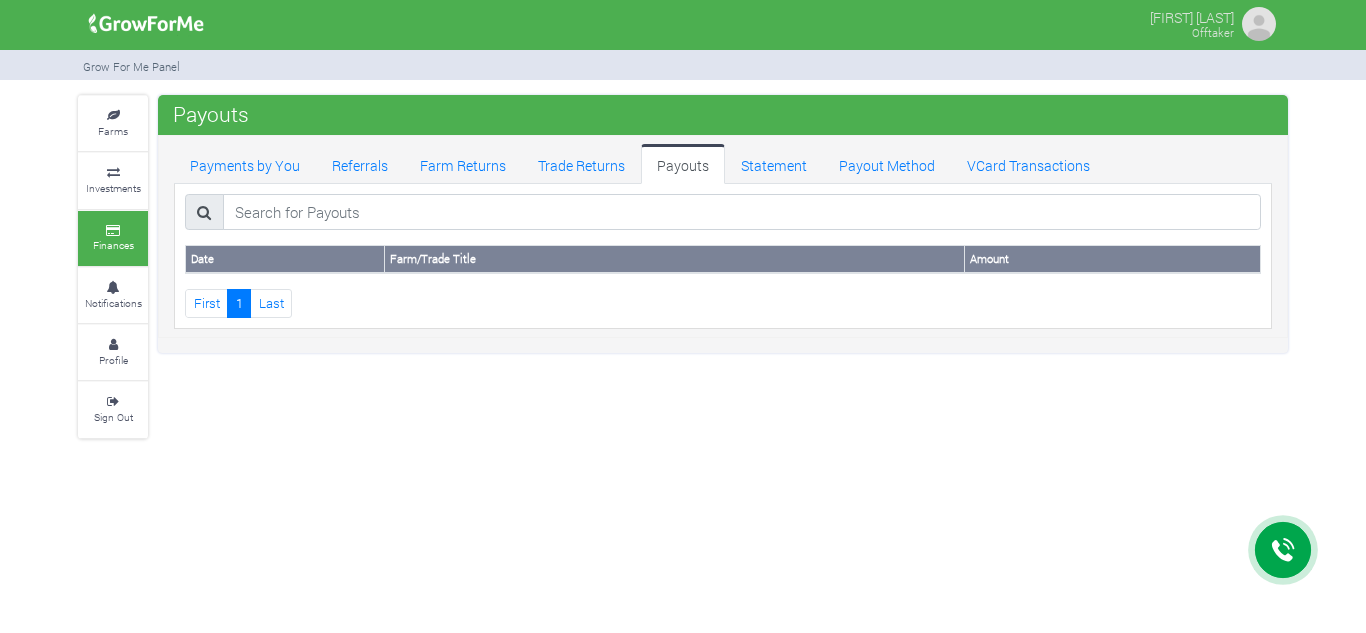 scroll, scrollTop: 0, scrollLeft: 0, axis: both 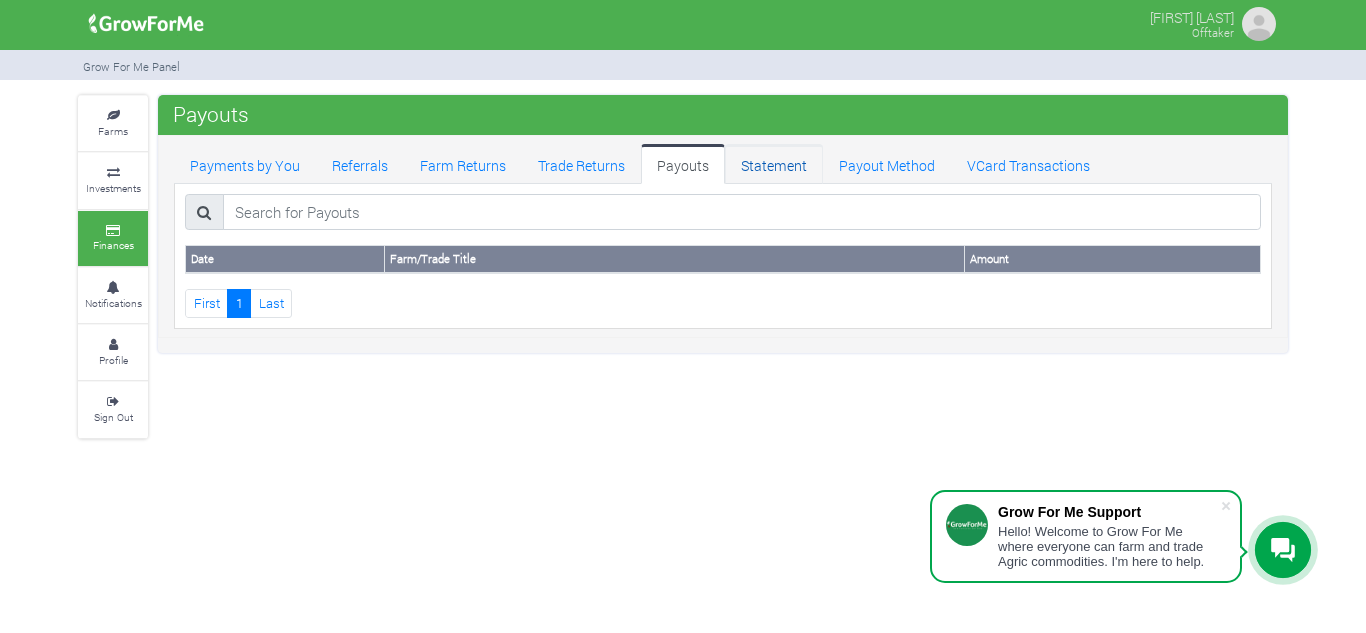 click on "Statement" at bounding box center (774, 164) 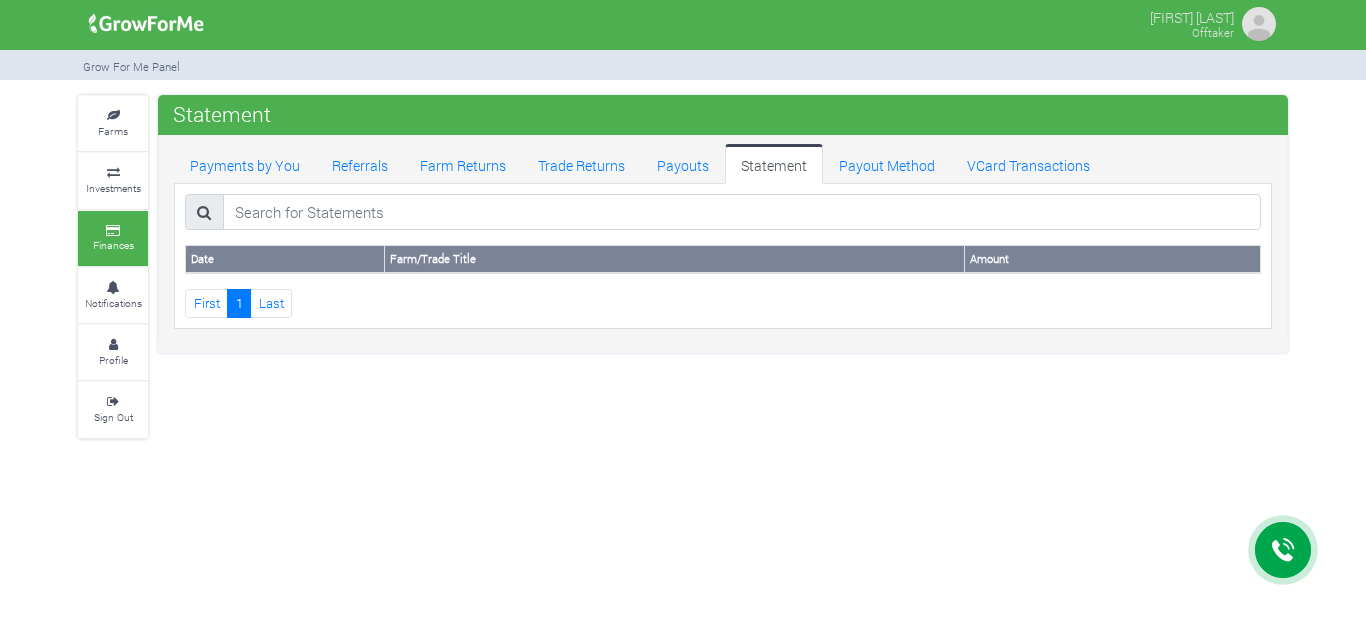 scroll, scrollTop: 0, scrollLeft: 0, axis: both 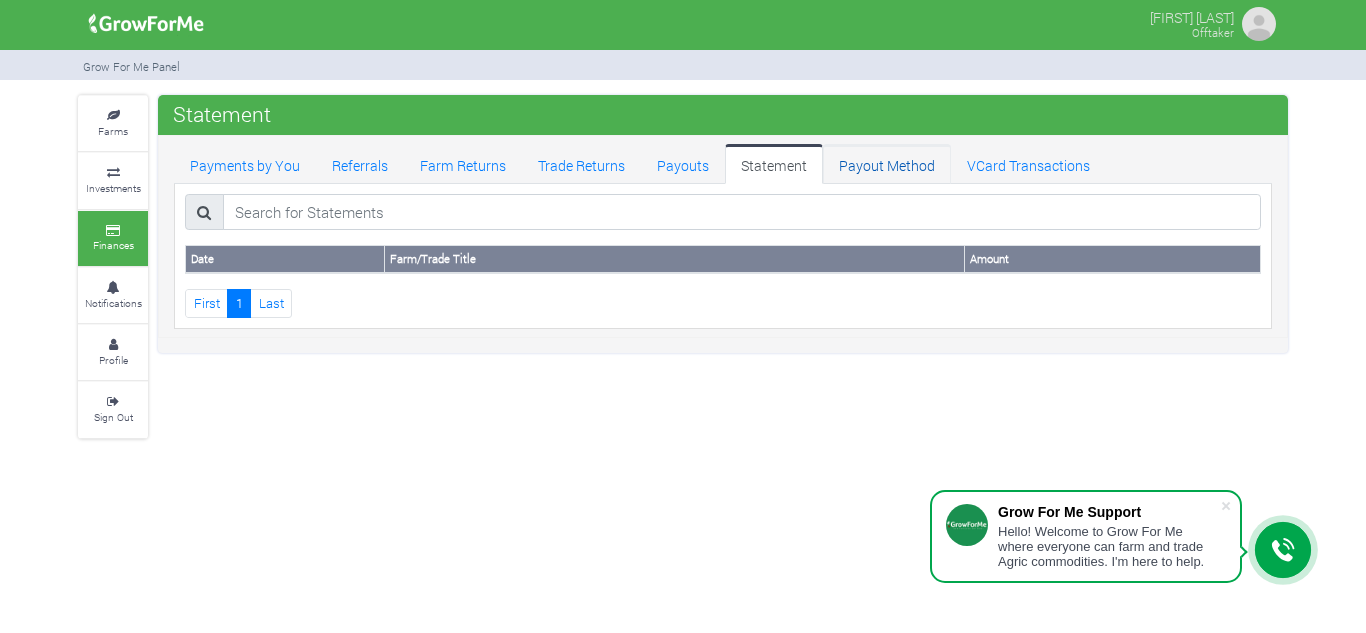 click on "Payout Method" at bounding box center [887, 164] 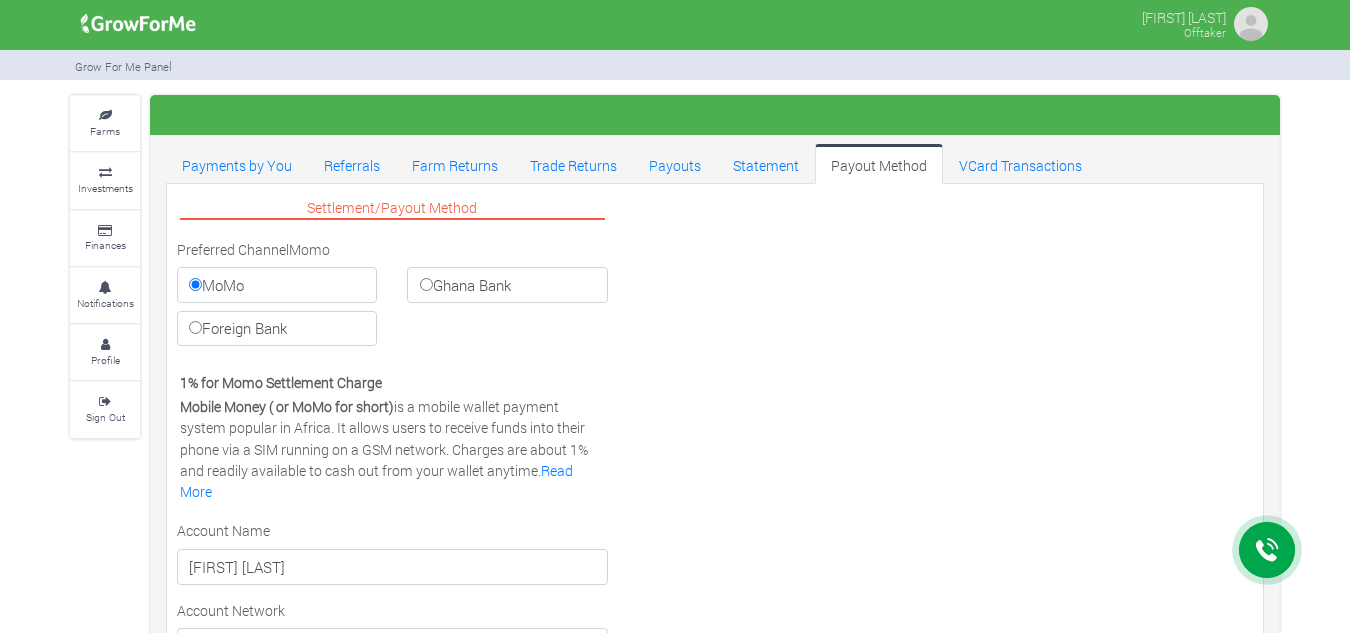 scroll, scrollTop: 0, scrollLeft: 0, axis: both 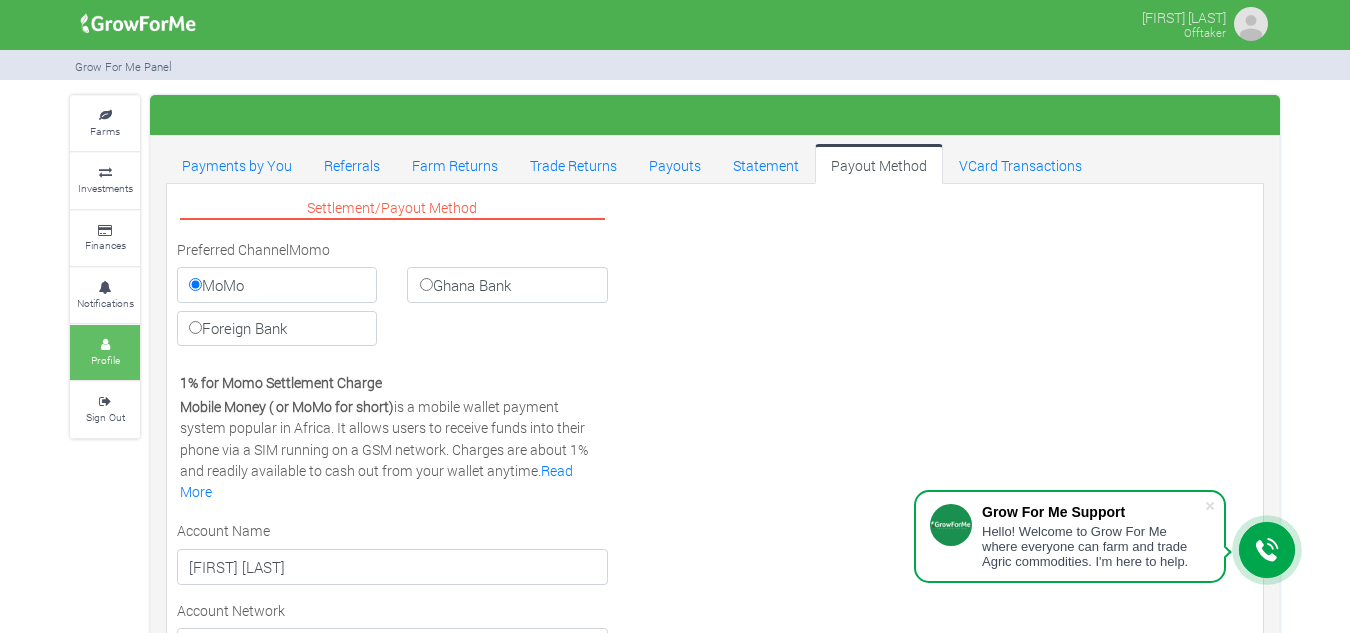 click on "Profile" at bounding box center [105, 360] 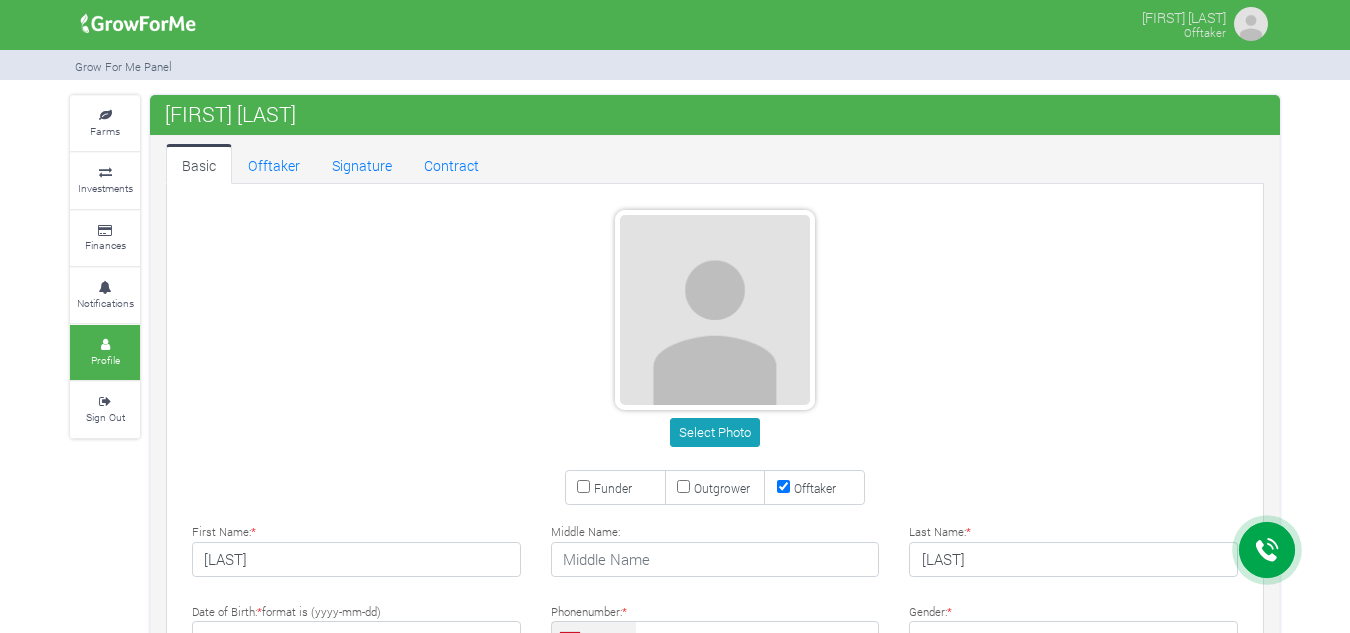 scroll, scrollTop: 0, scrollLeft: 0, axis: both 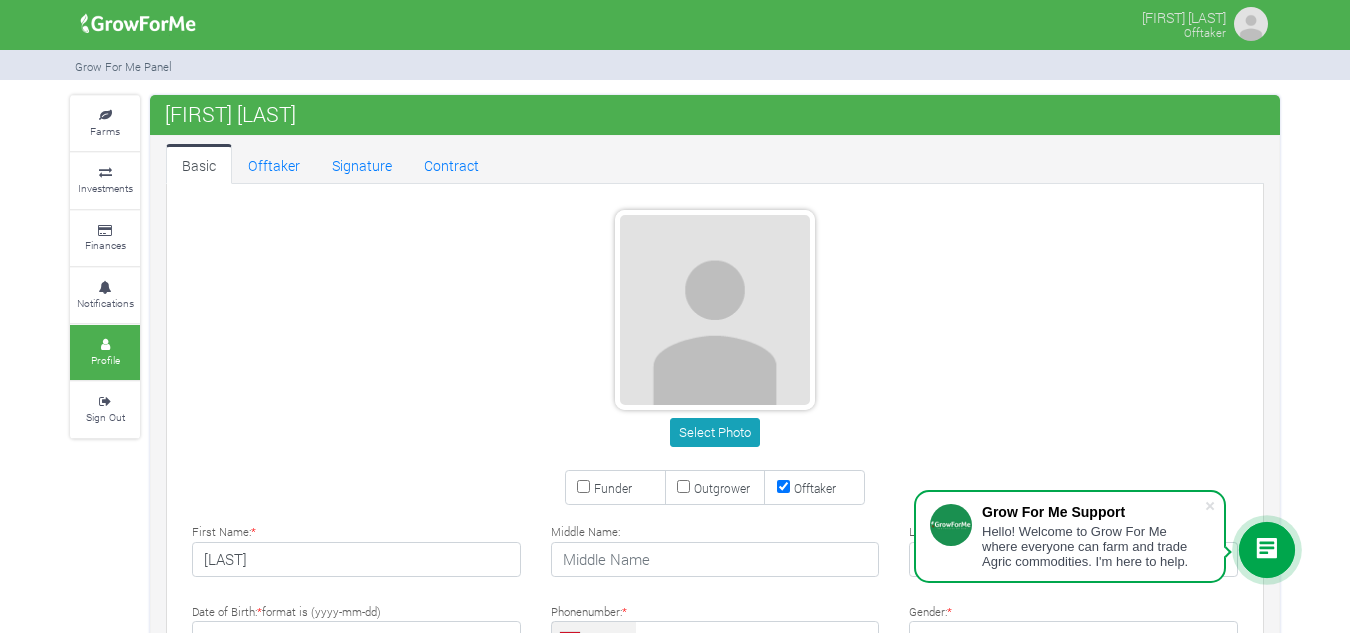 click on "Farms
Investments
Finances
Notifications
Profile
Sign Out
[FIRST] [LAST]" at bounding box center (675, 660) 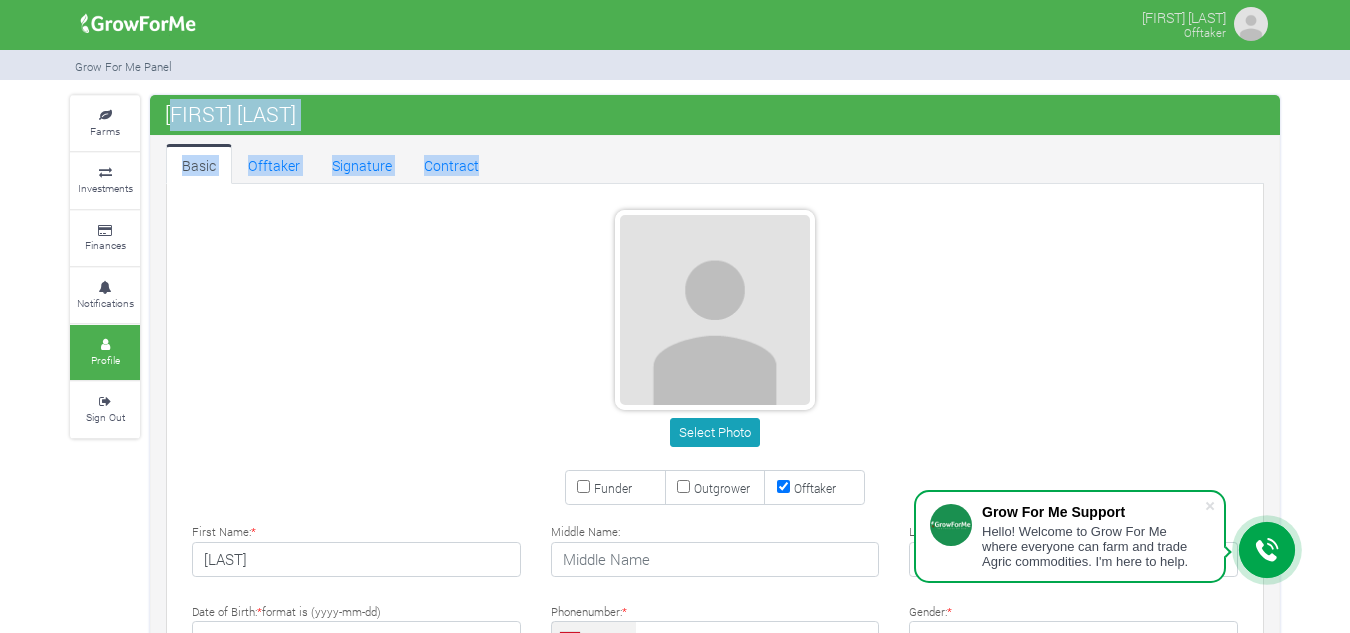 drag, startPoint x: 1331, startPoint y: 136, endPoint x: 194, endPoint y: 142, distance: 1137.0159 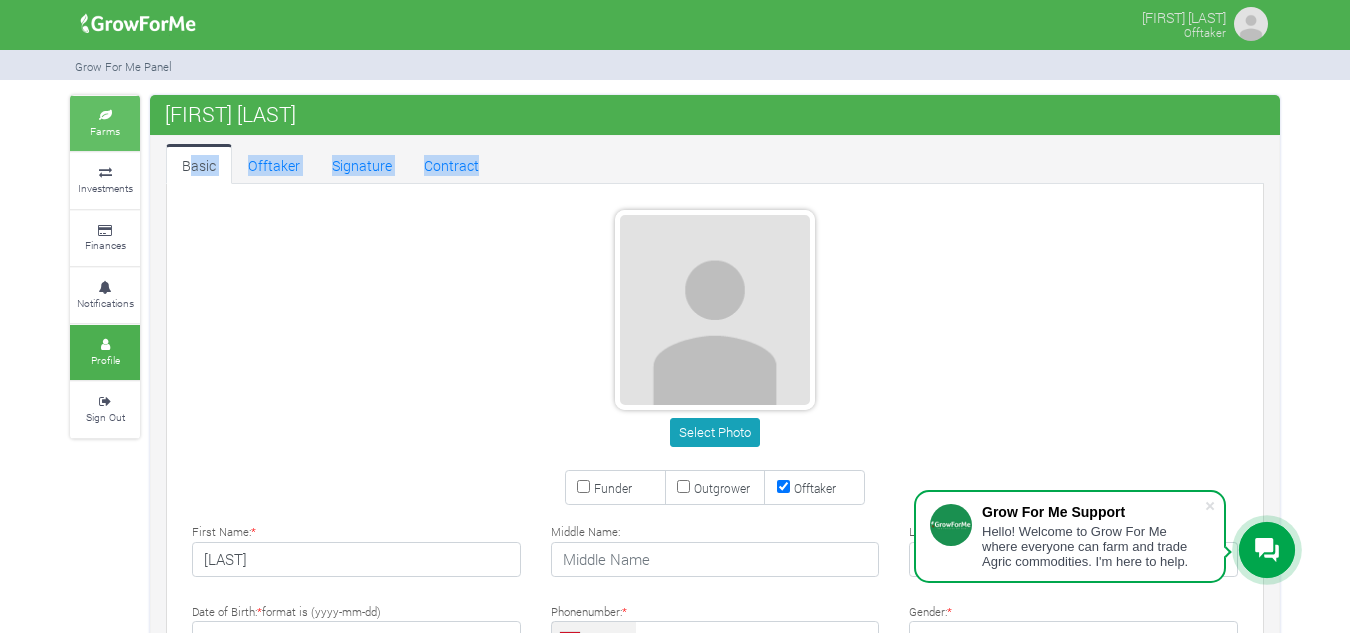 click on "Farms" at bounding box center (105, 131) 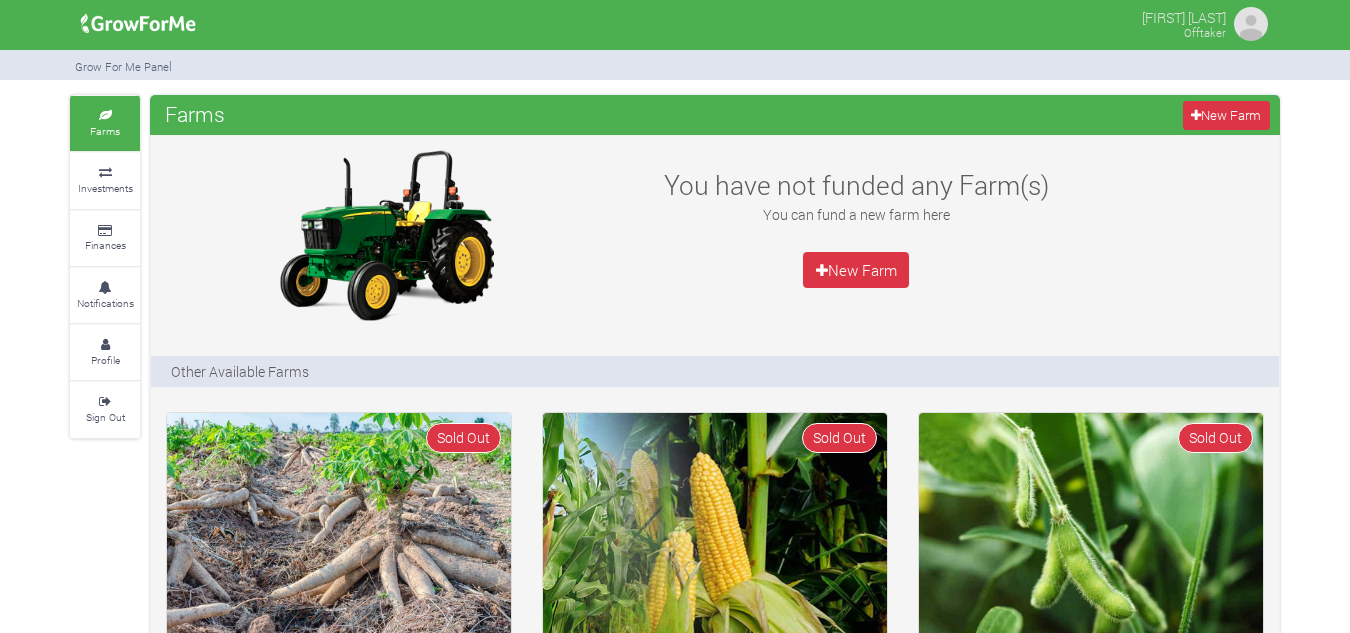 scroll, scrollTop: 0, scrollLeft: 0, axis: both 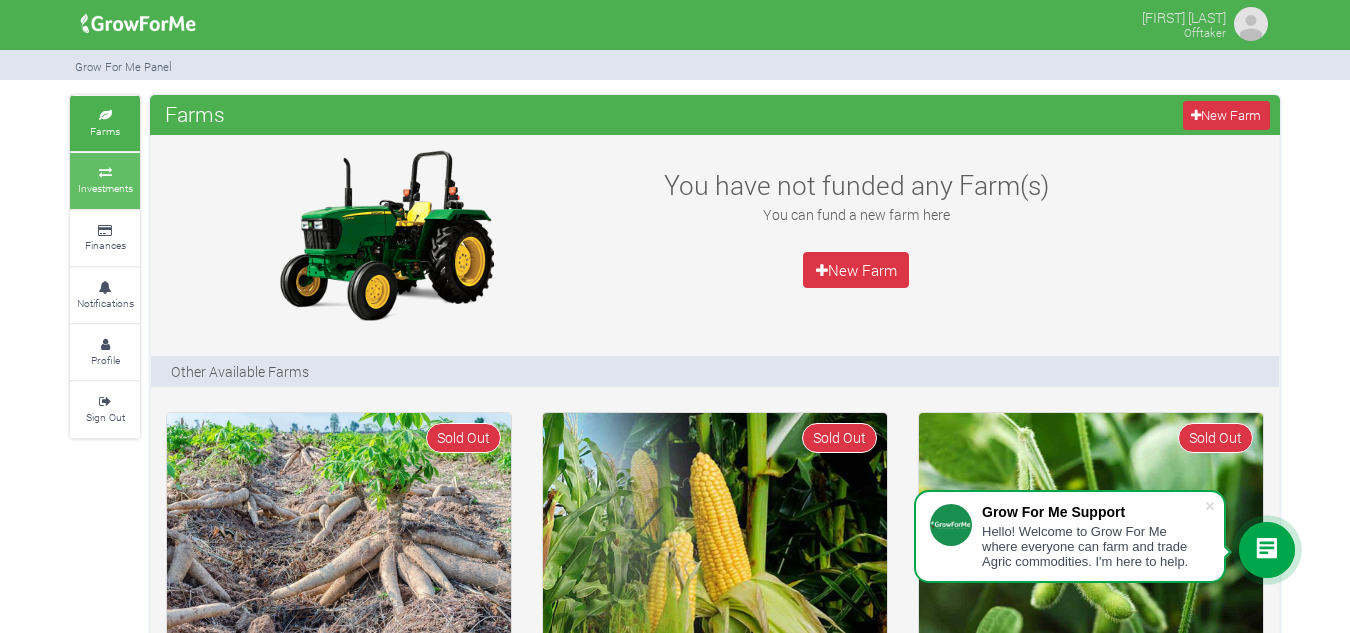 click on "Investments" at bounding box center [105, 180] 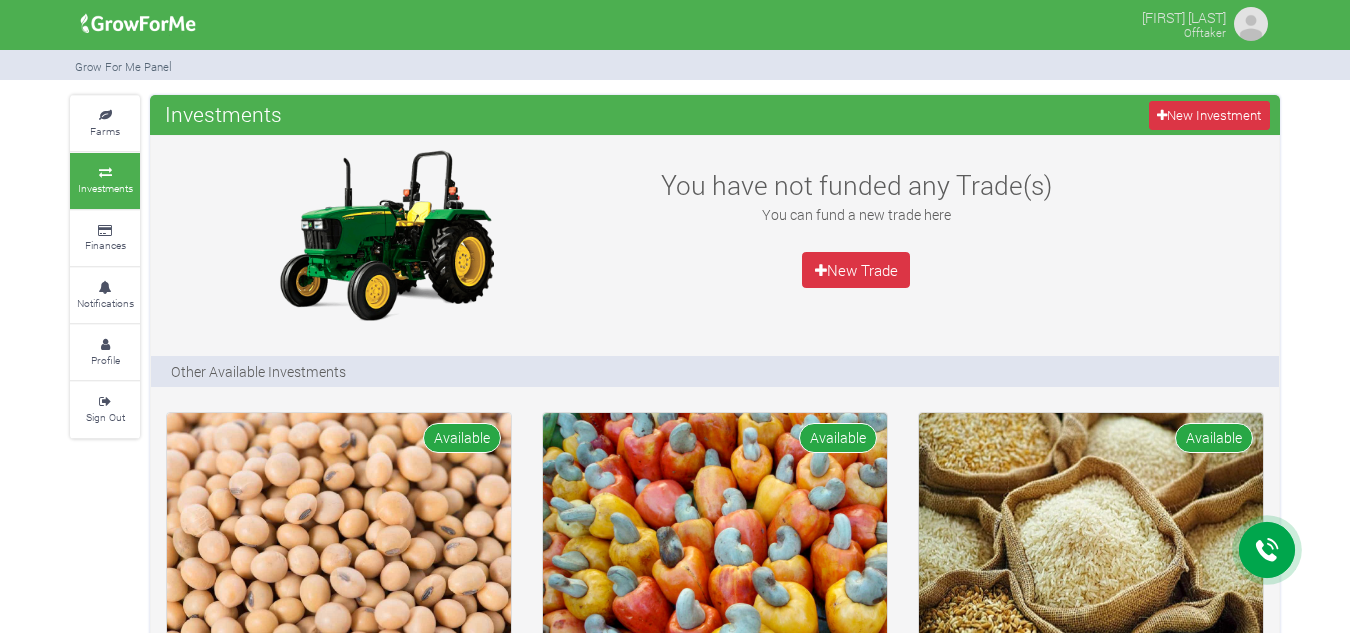scroll, scrollTop: 0, scrollLeft: 0, axis: both 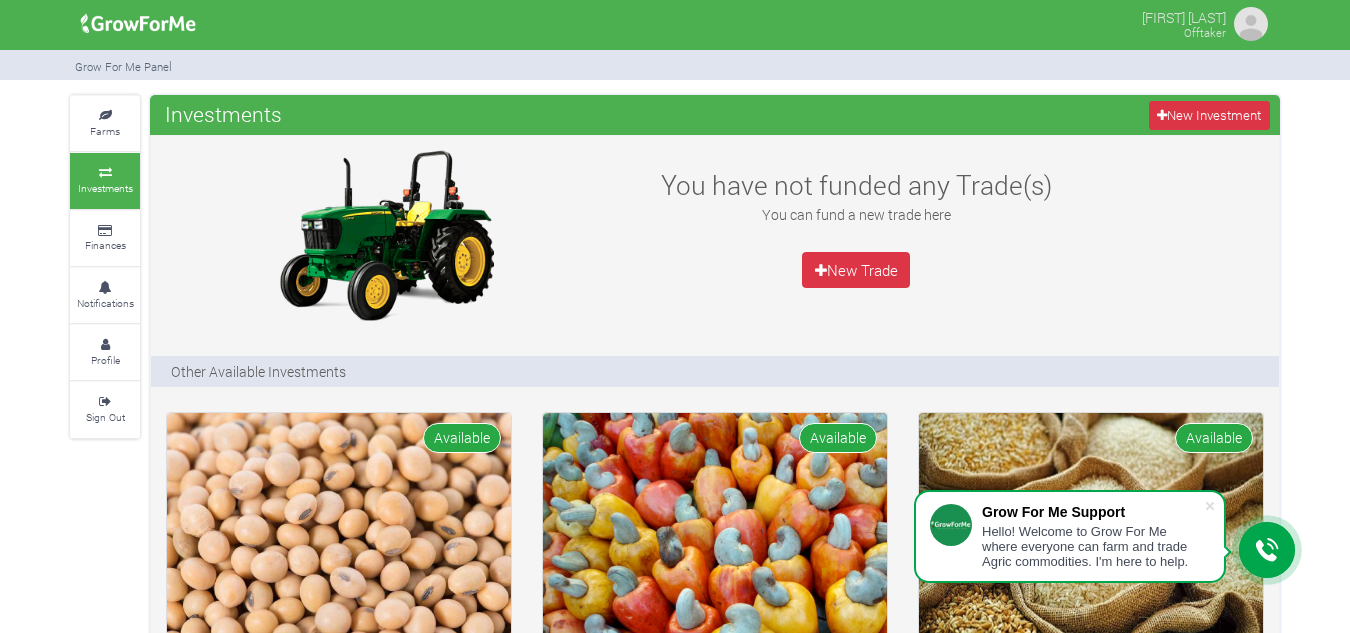 click at bounding box center [1267, 550] 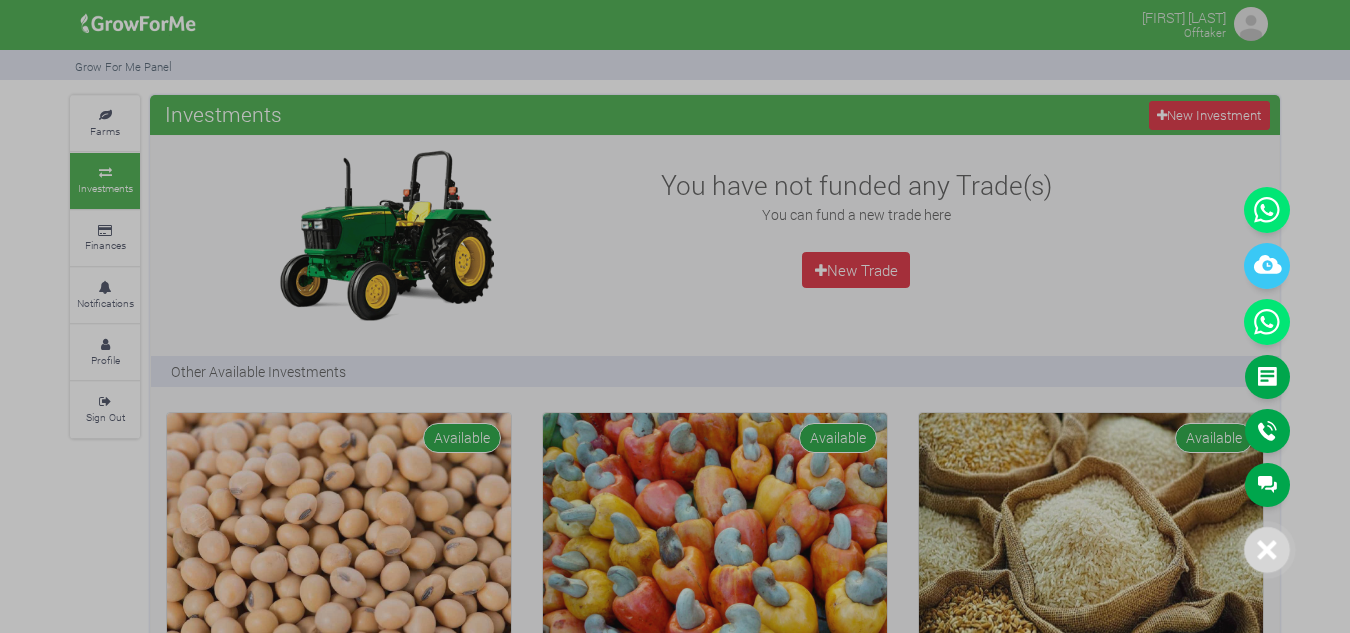 click at bounding box center (1267, 550) 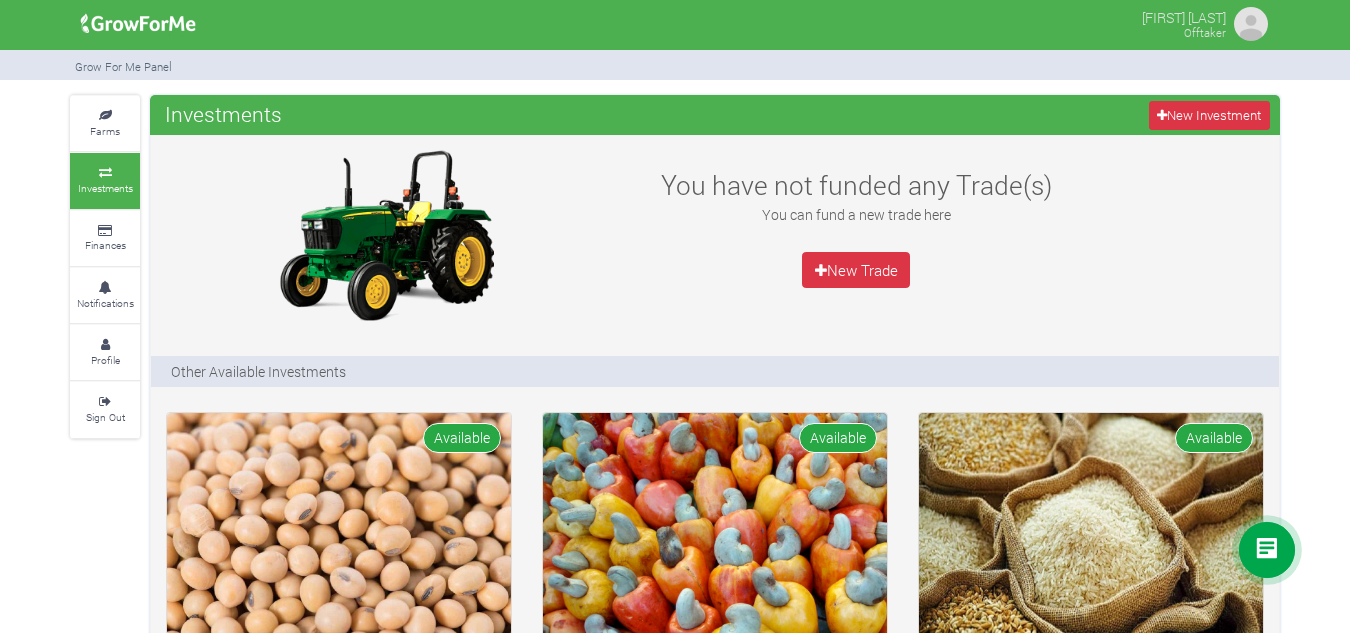 click at bounding box center (1267, 550) 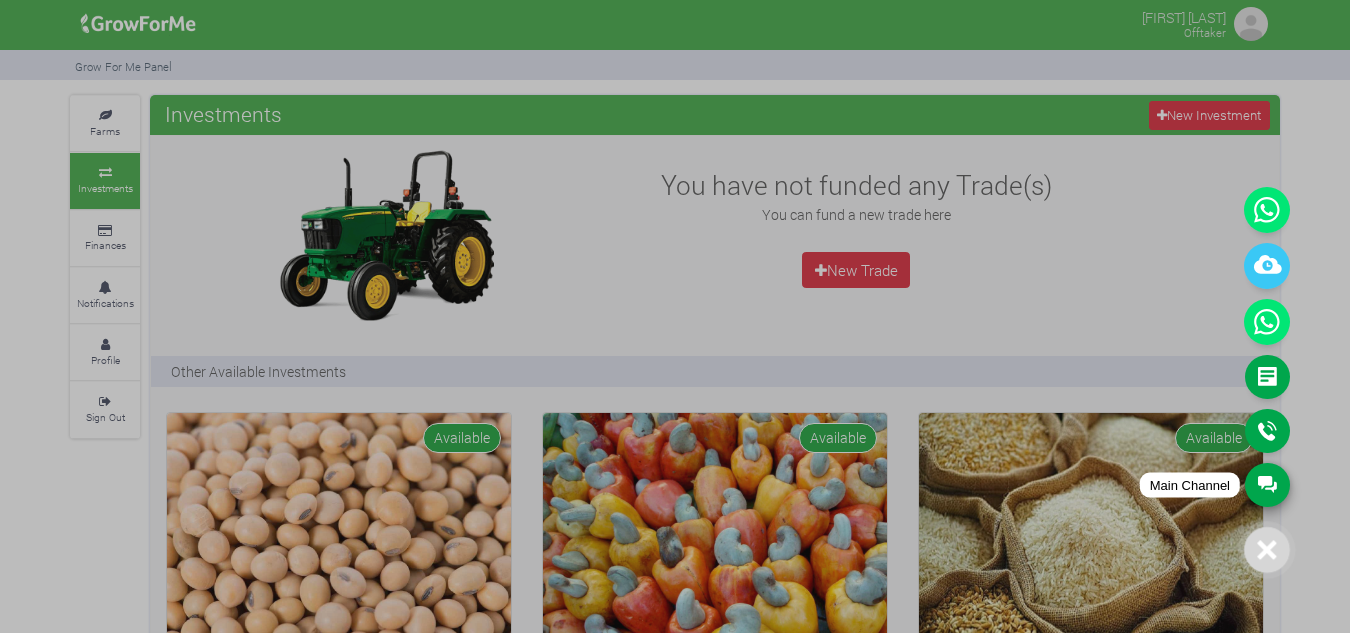 click on "Main Channel" at bounding box center (1267, 485) 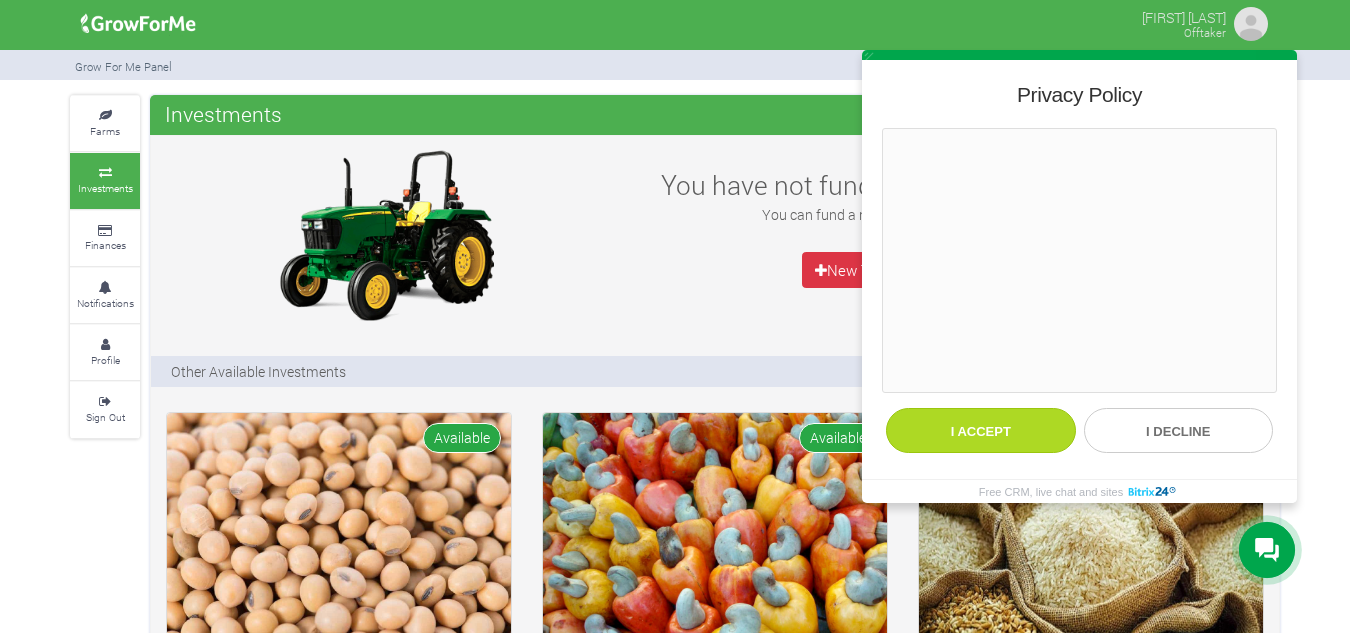 click on "I accept" at bounding box center (981, 430) 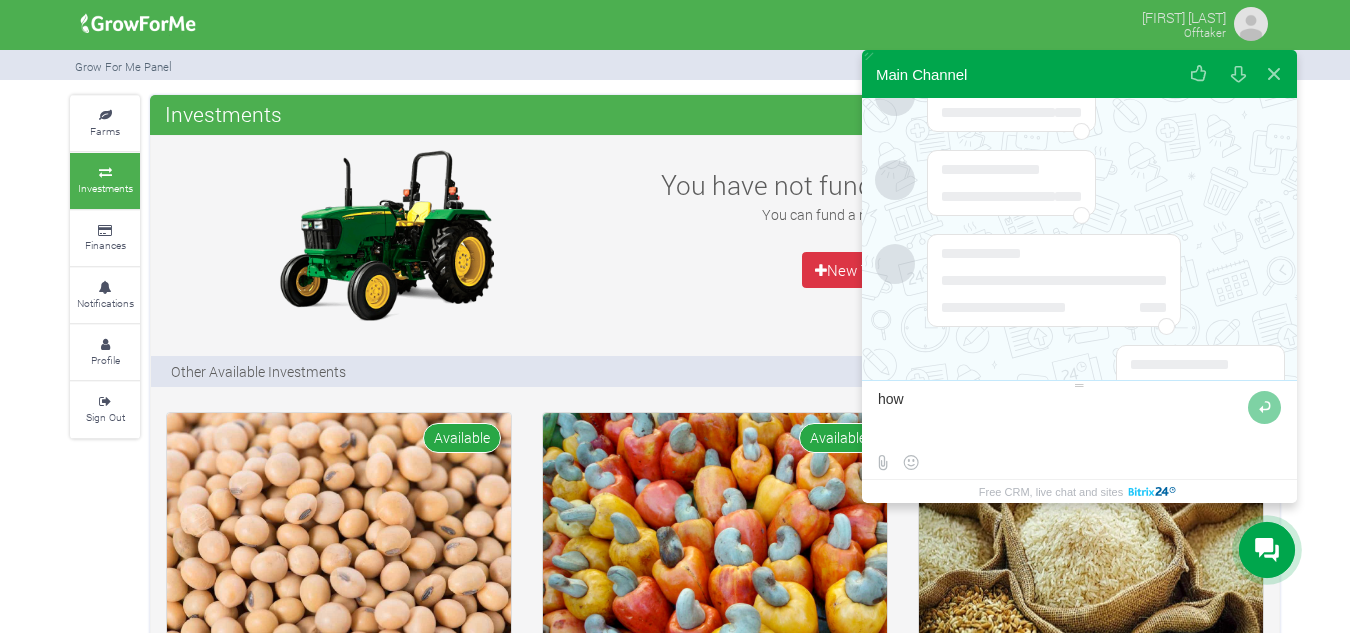 scroll, scrollTop: 137, scrollLeft: 0, axis: vertical 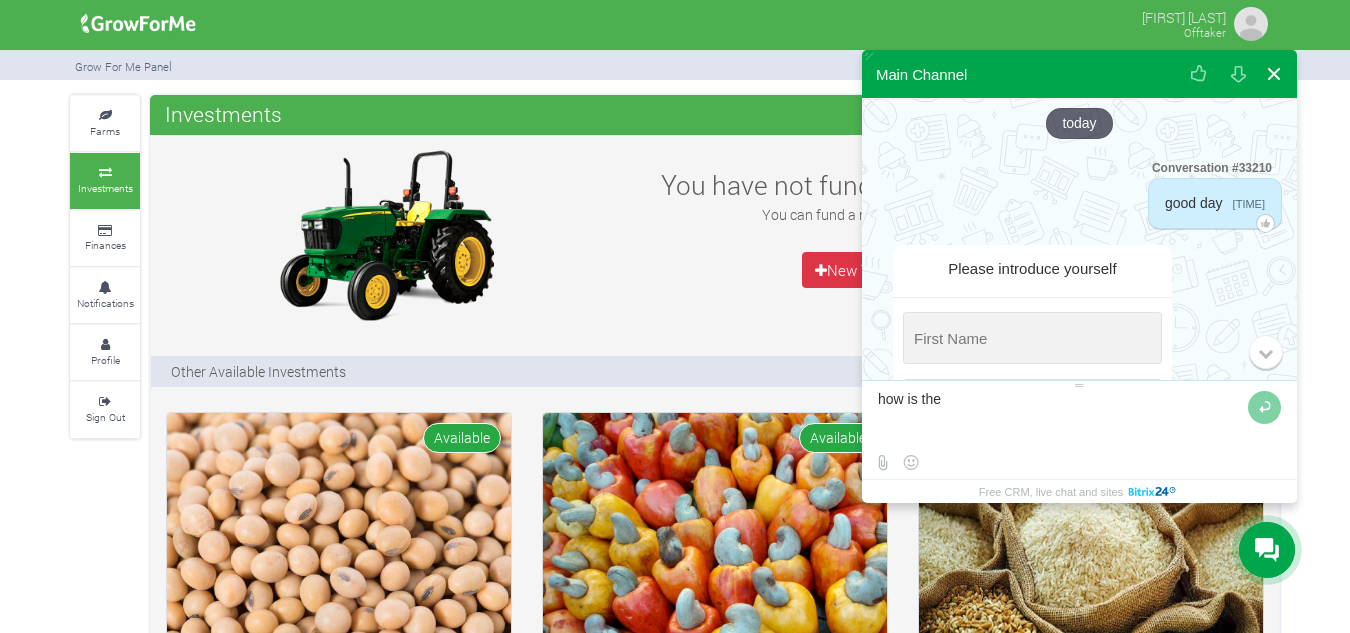 type on "how is the" 